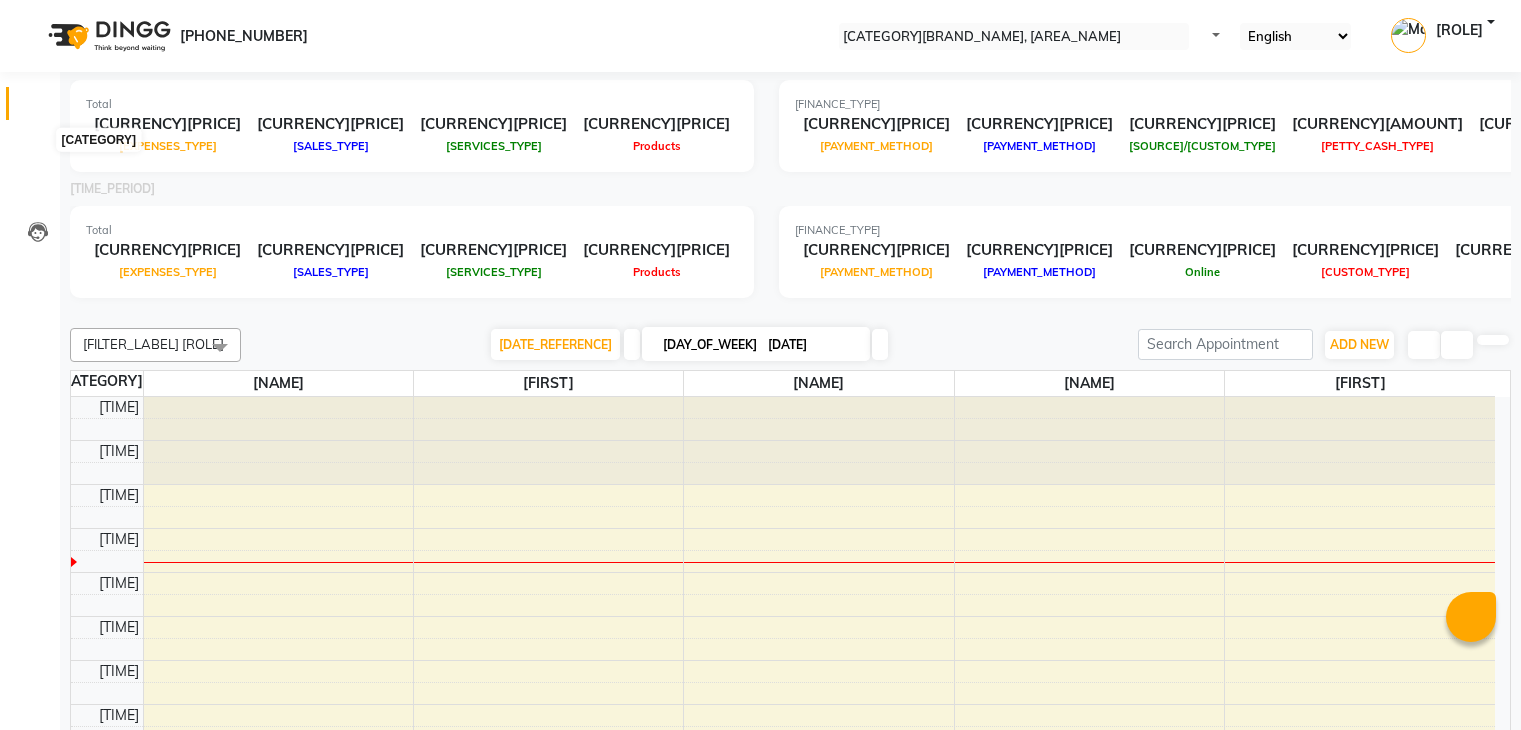 scroll, scrollTop: 0, scrollLeft: 0, axis: both 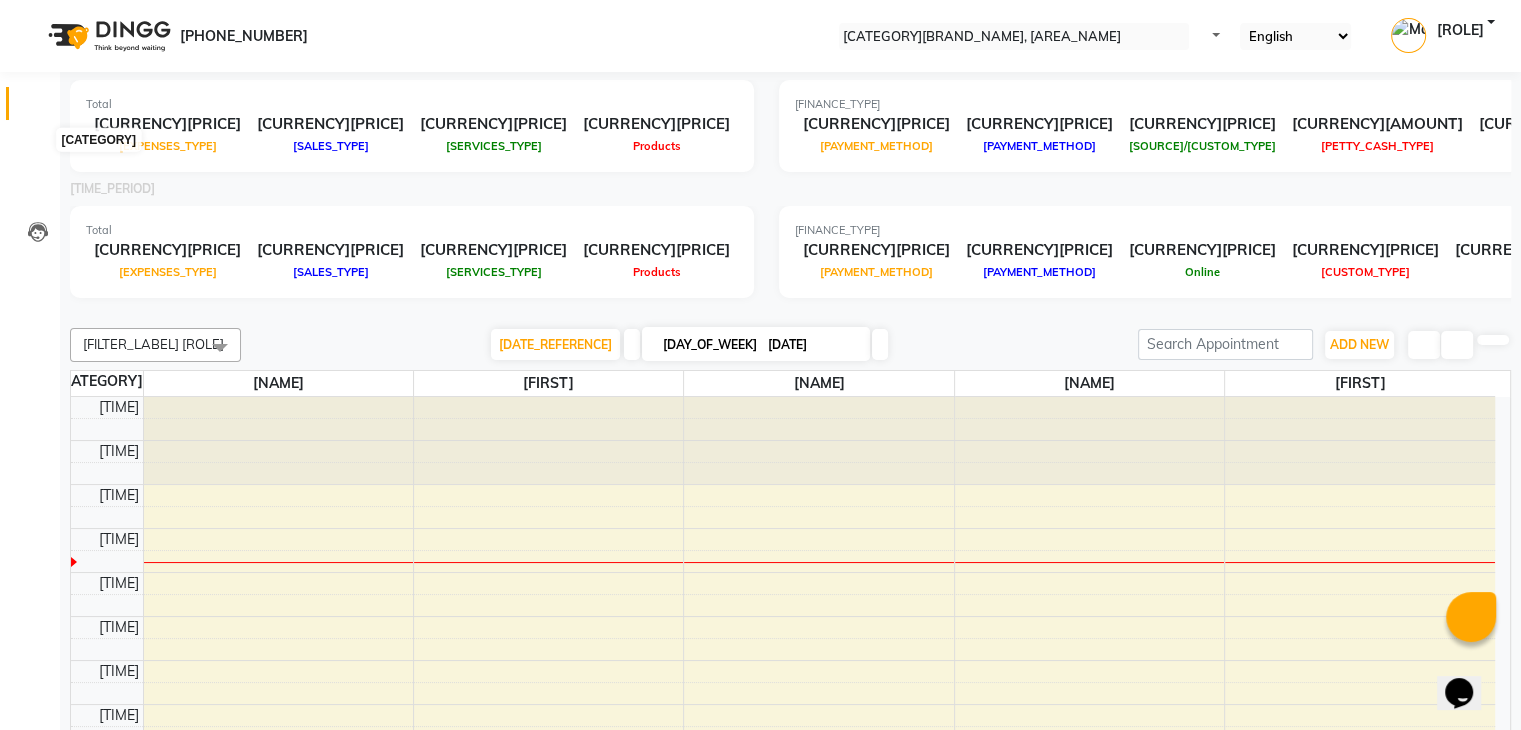 click at bounding box center (38, 151) 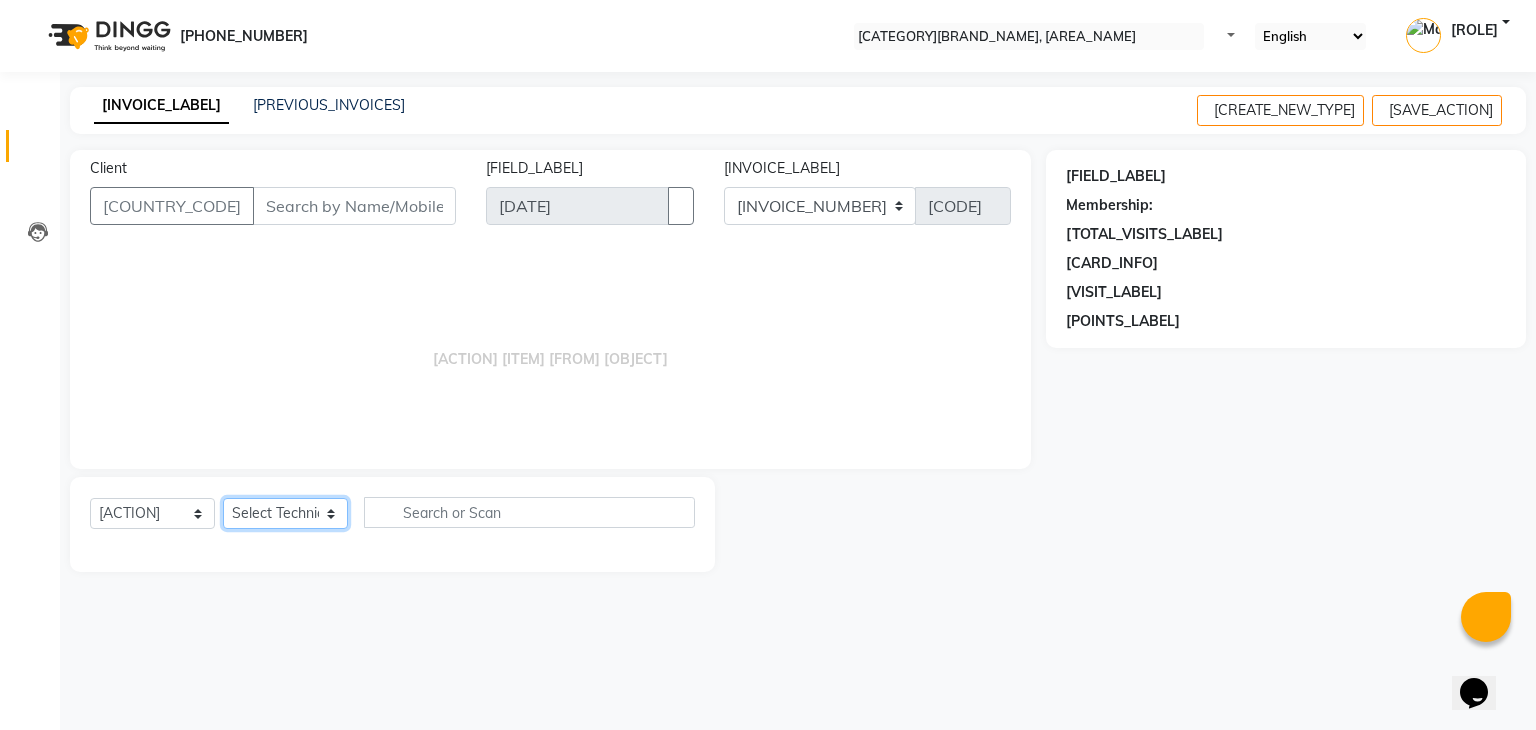 click on "Select Technician" at bounding box center (285, 513) 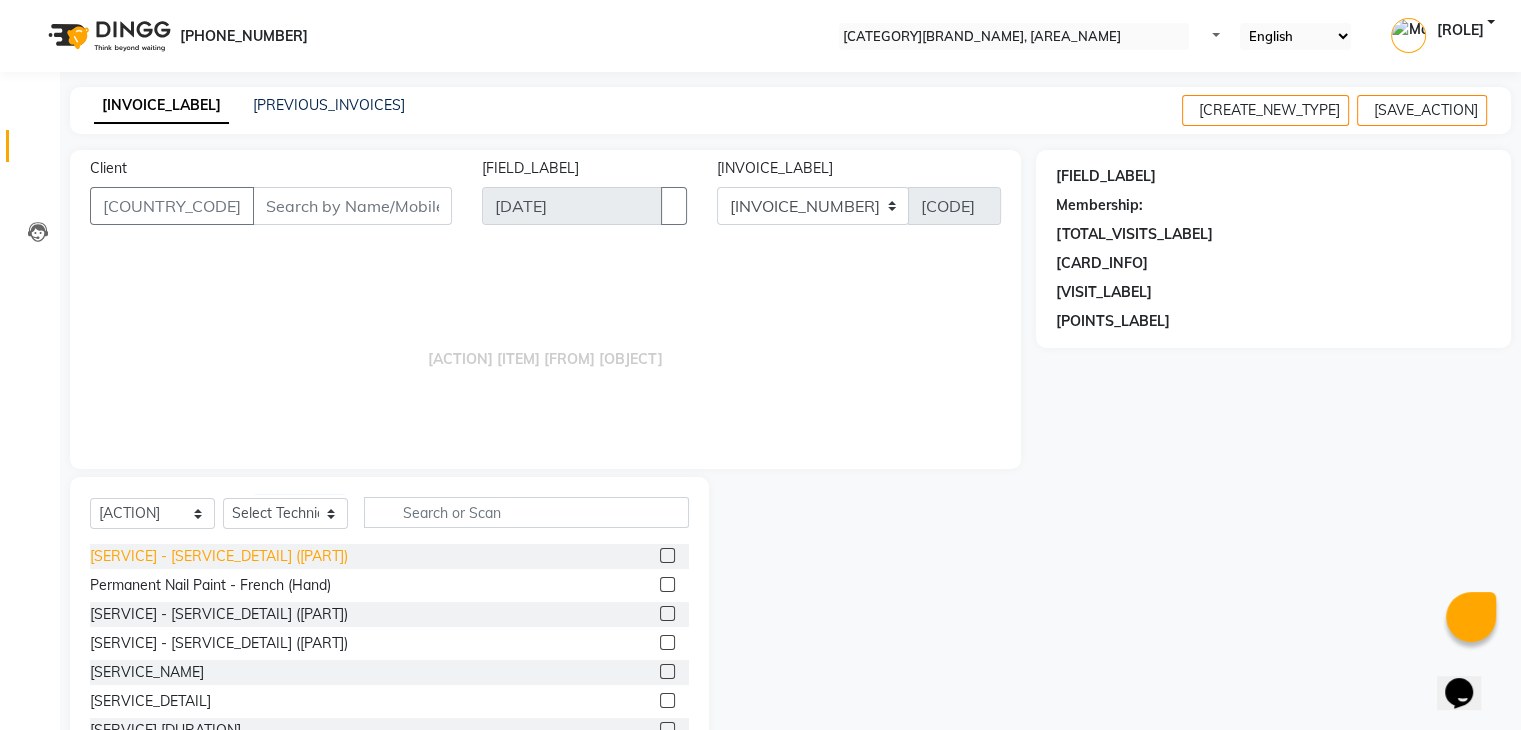 click on "[SERVICE] - [SERVICE_DETAIL] ([PART])" at bounding box center (219, 556) 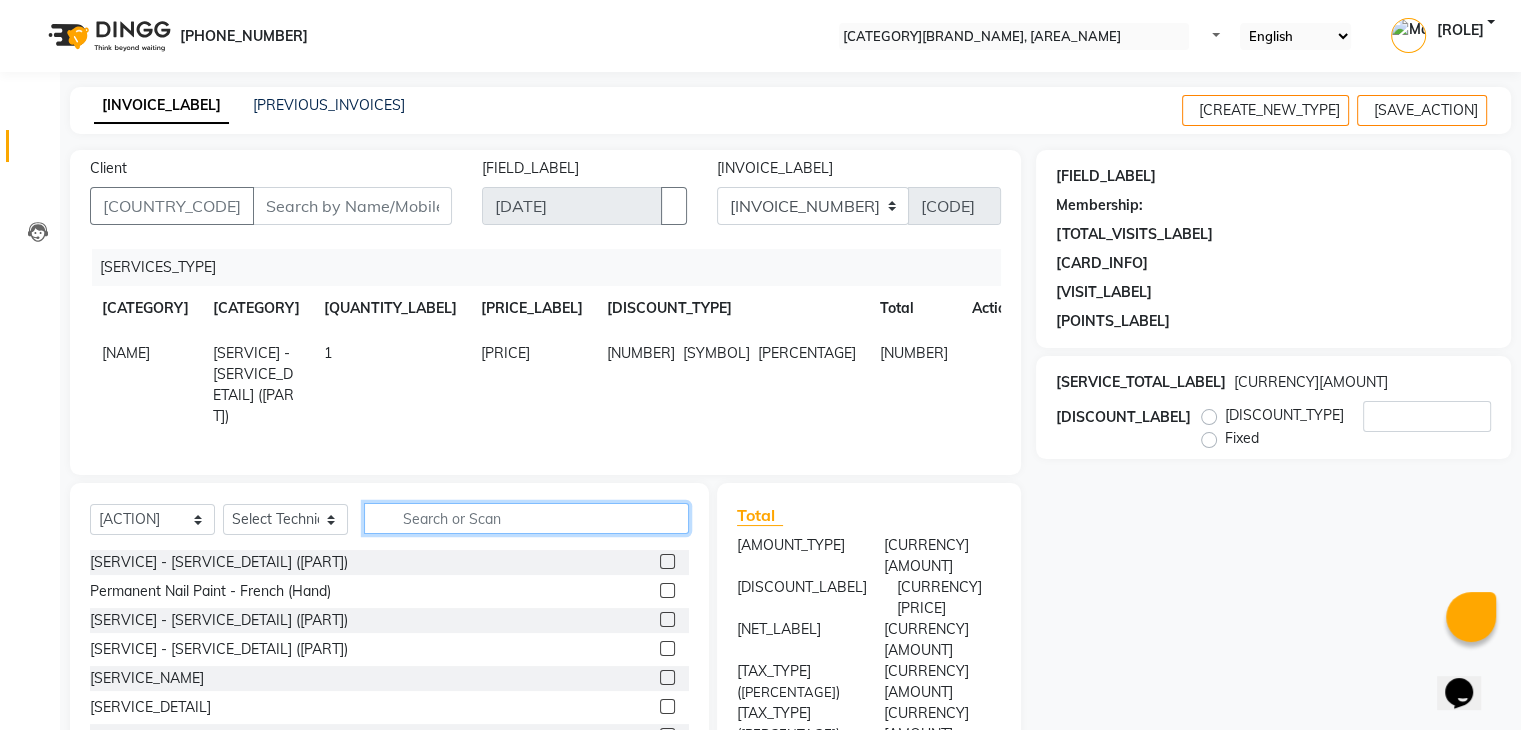 click at bounding box center [526, 518] 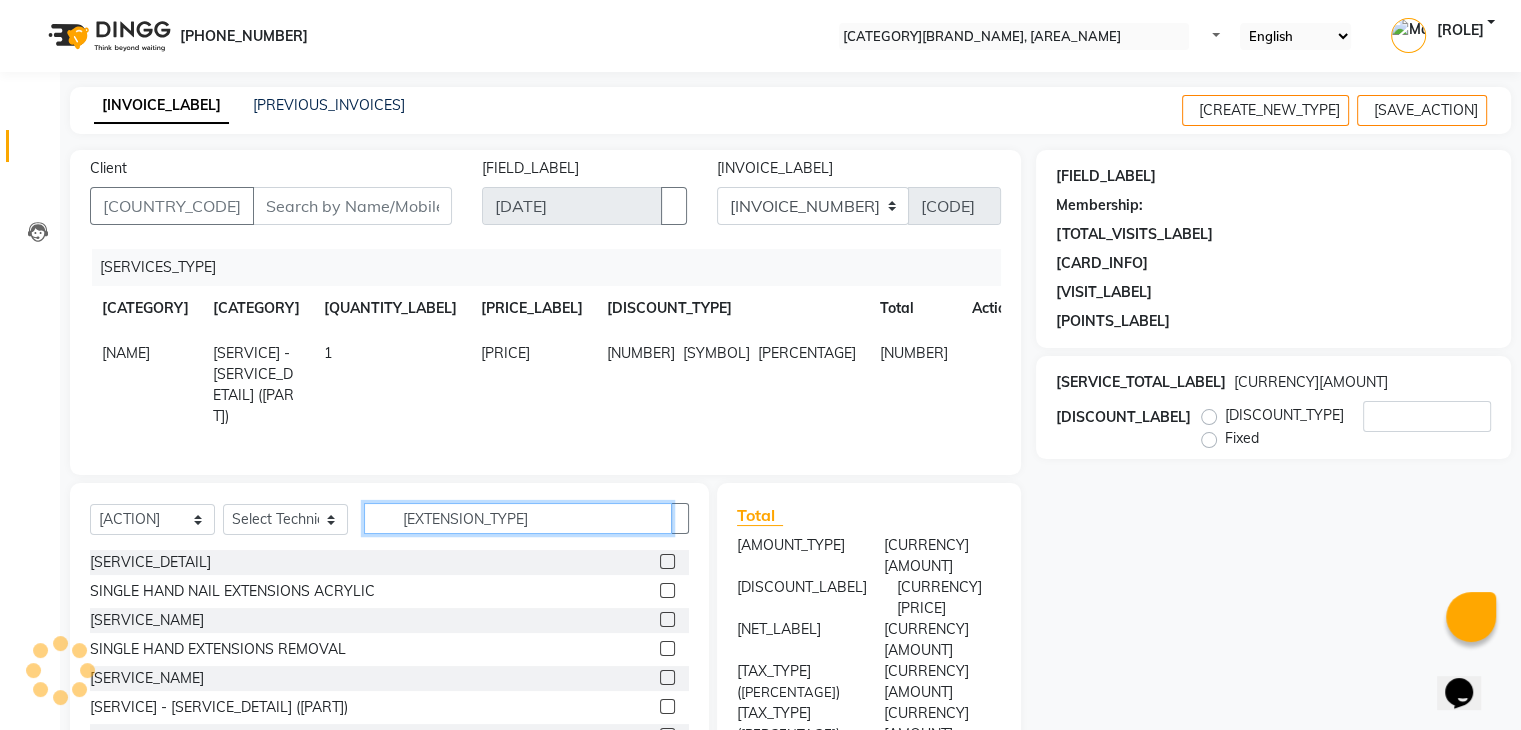 scroll, scrollTop: 174, scrollLeft: 0, axis: vertical 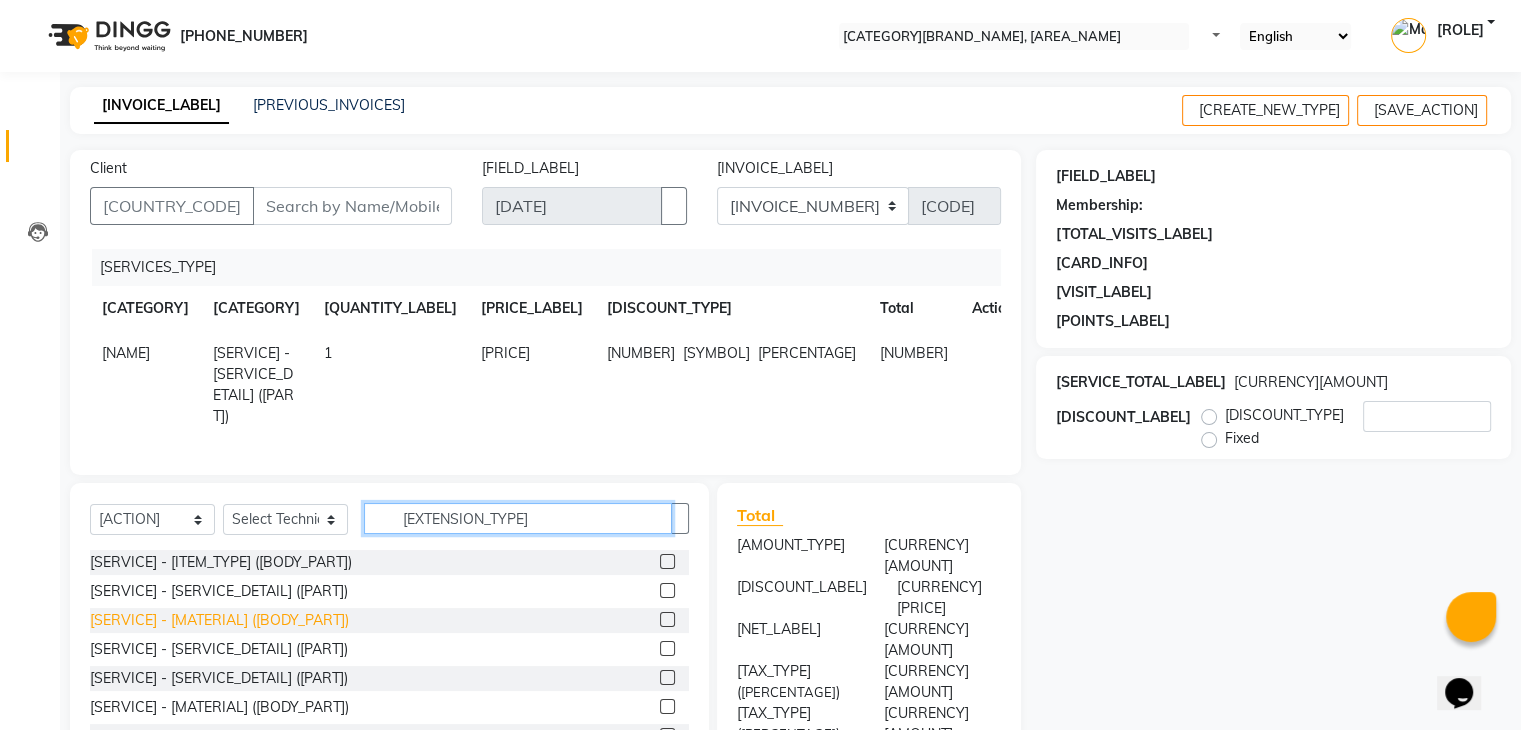 type on "[EXTENSION_TYPE]" 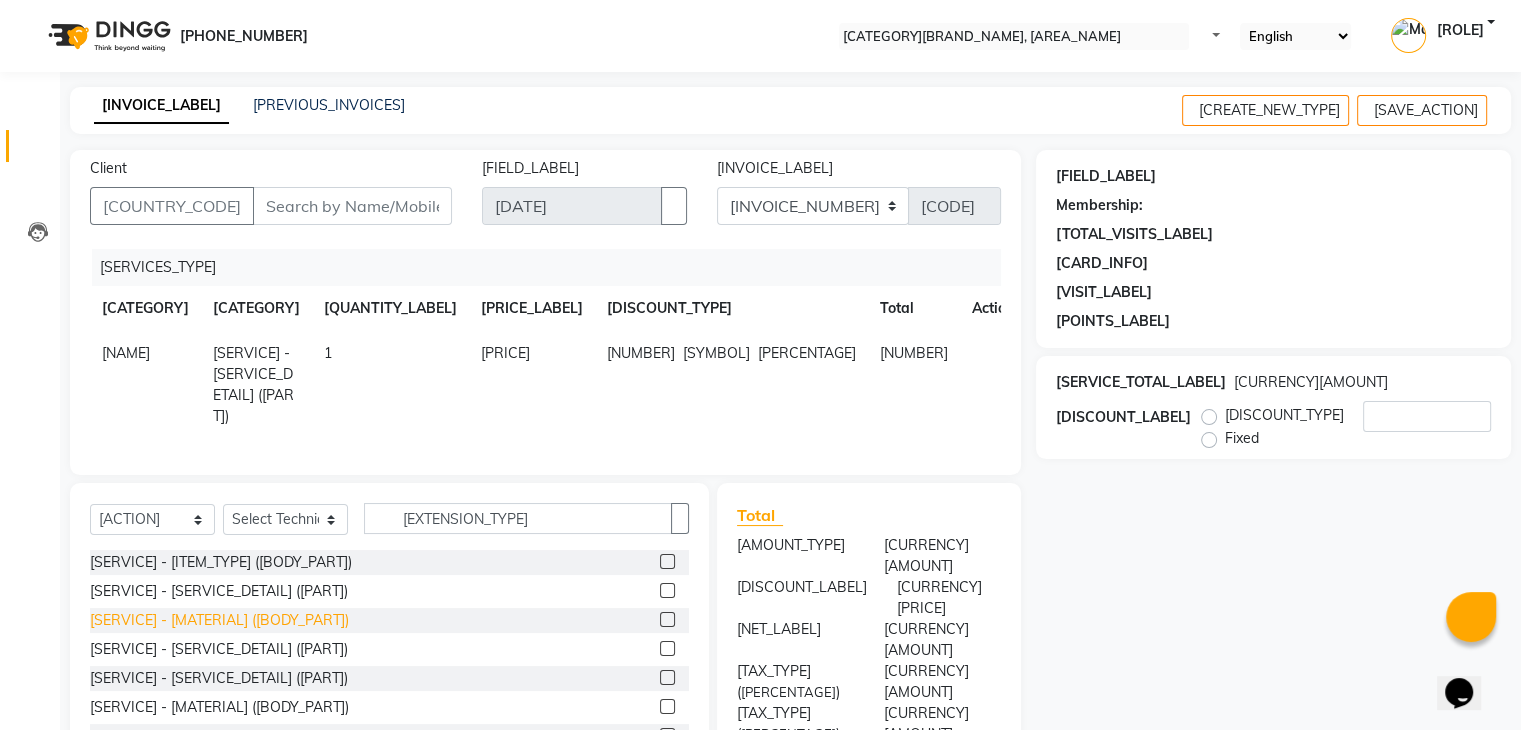 click on "[SERVICE] - [MATERIAL] ([BODY_PART])" at bounding box center (150, 388) 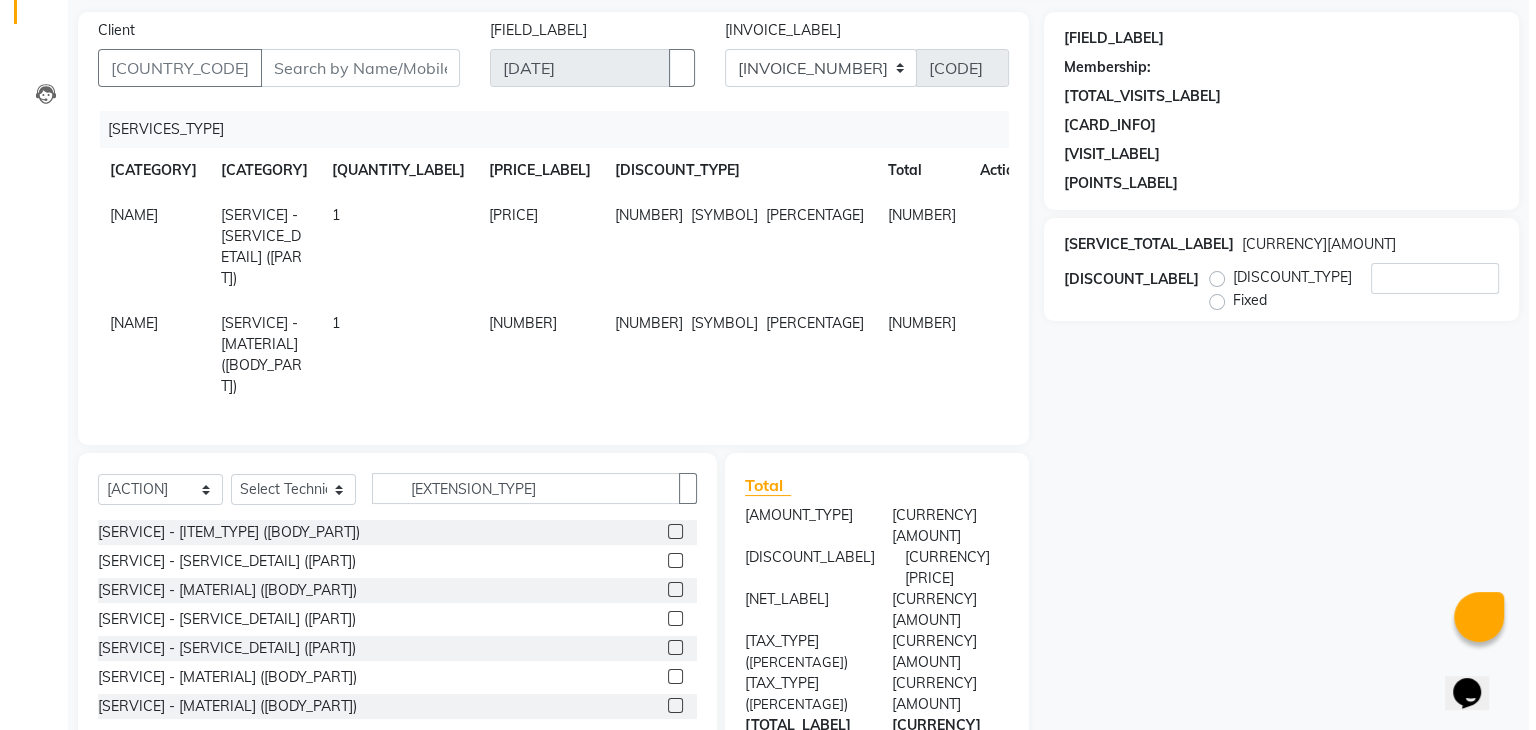 scroll, scrollTop: 137, scrollLeft: 0, axis: vertical 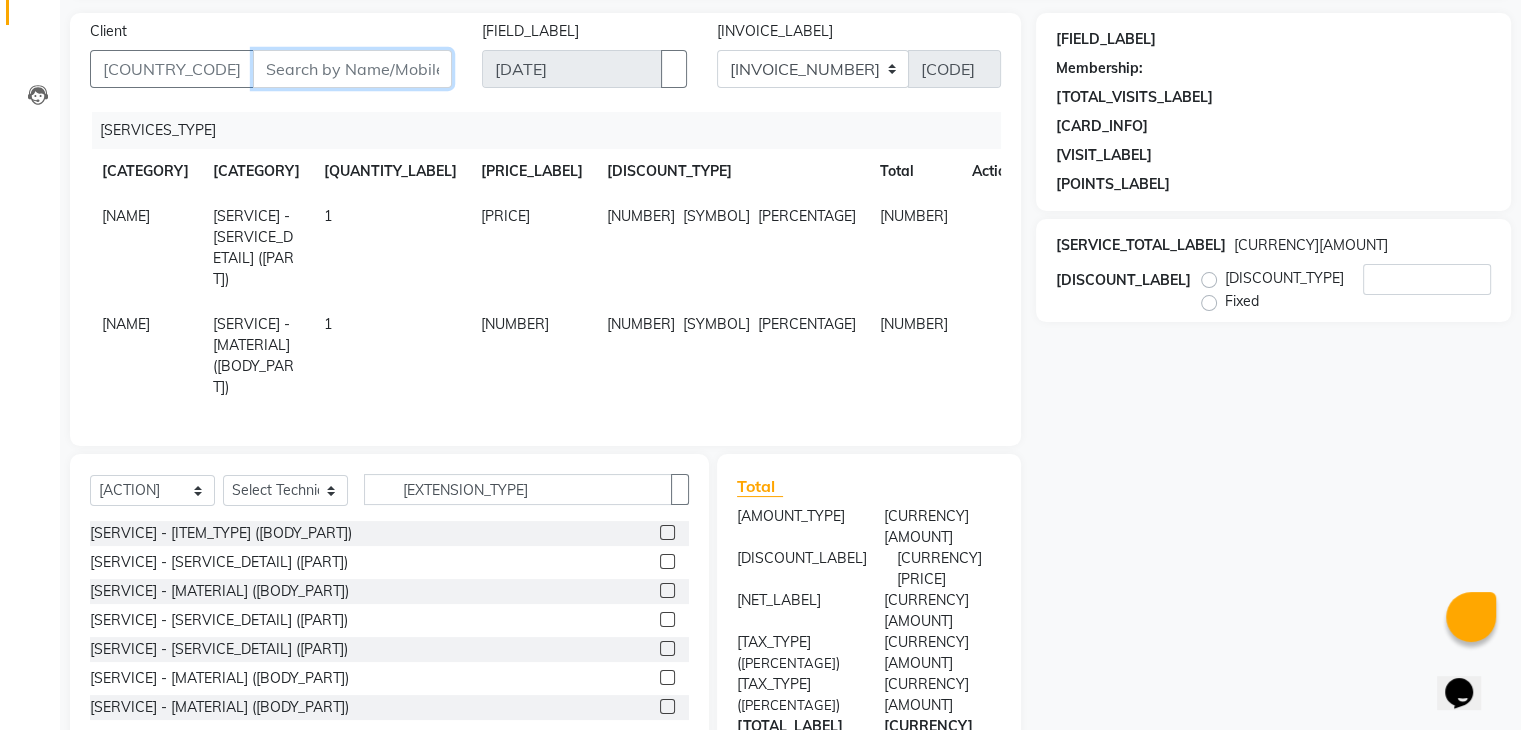 click on "Client" at bounding box center [352, 69] 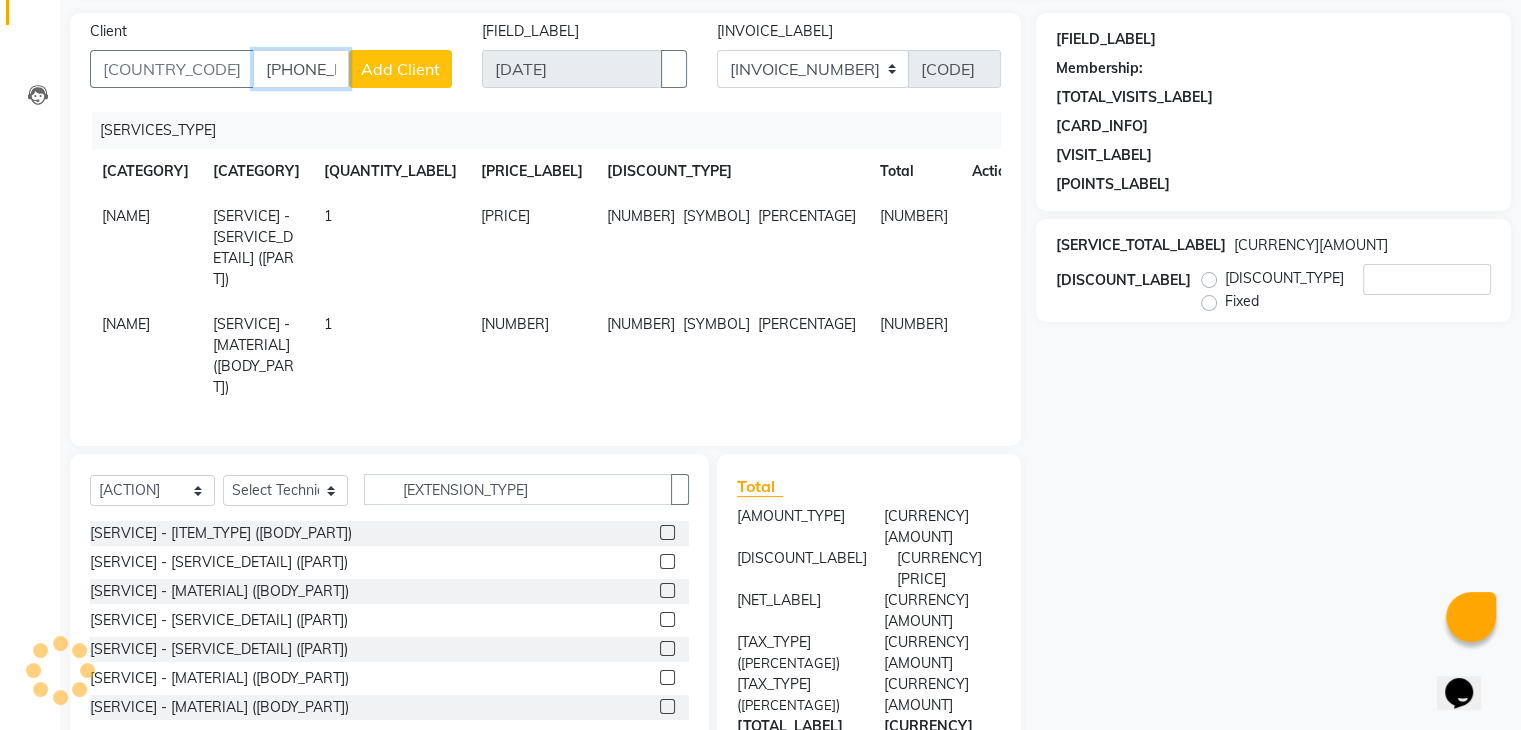 type on "[PHONE_NUMBER]" 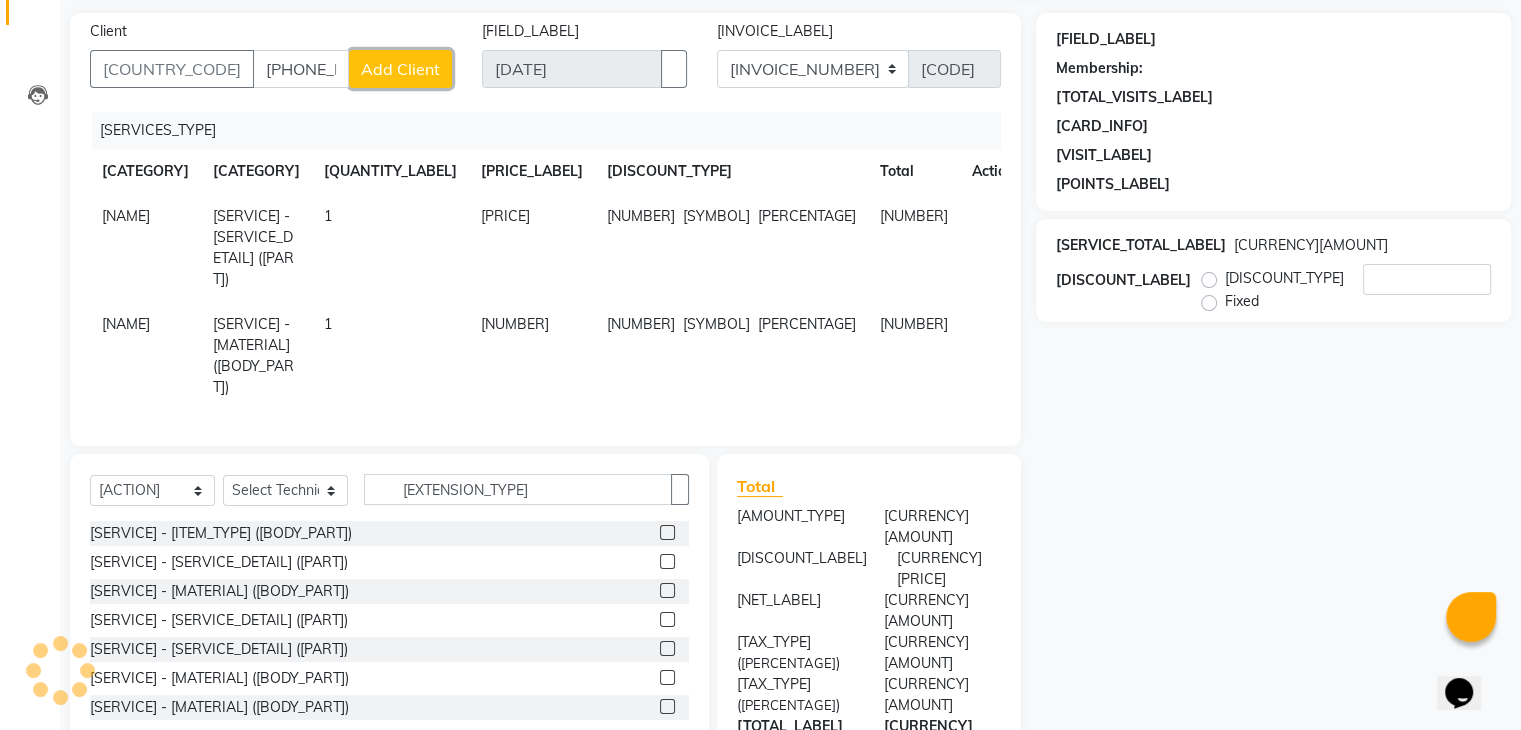 click on "Add Client" at bounding box center [400, 69] 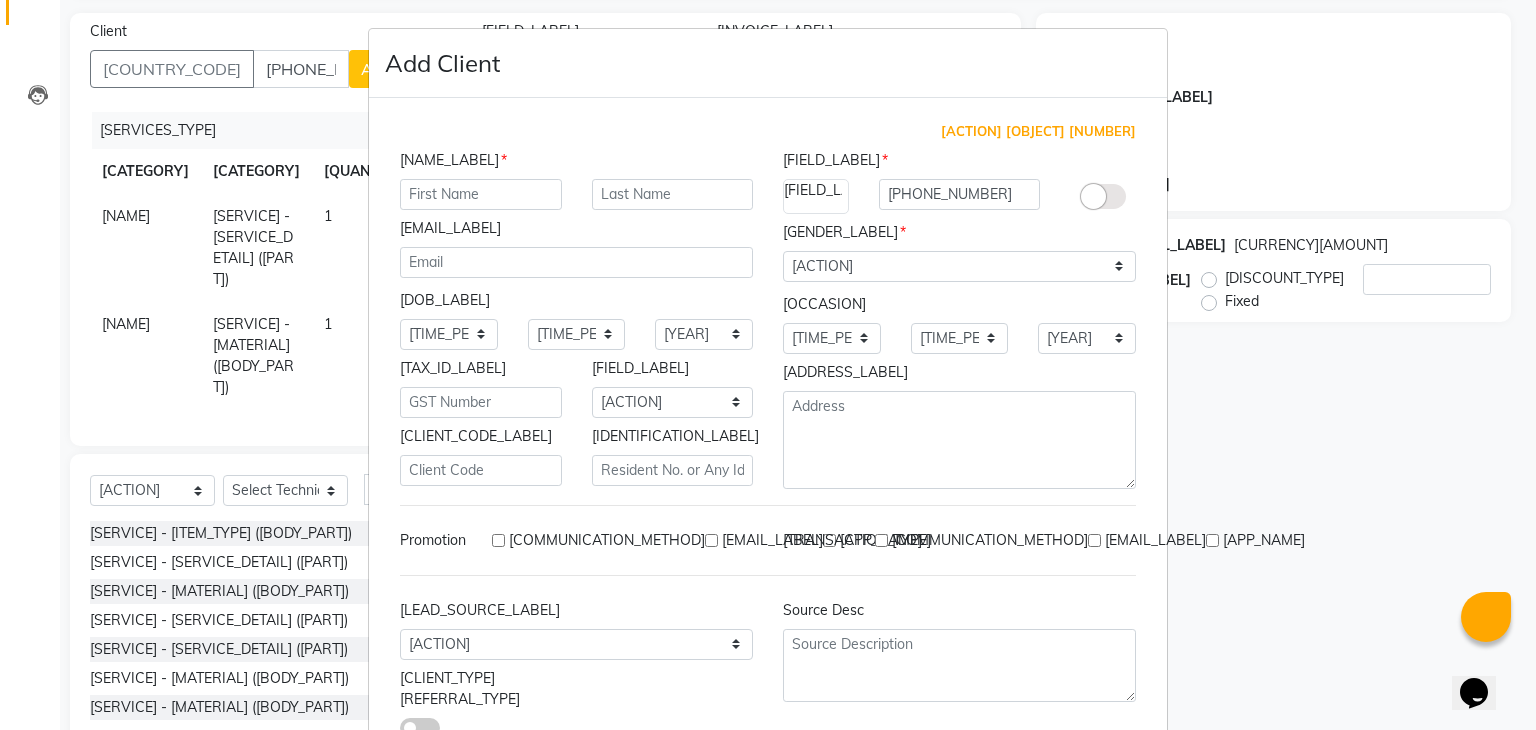 click at bounding box center [481, 194] 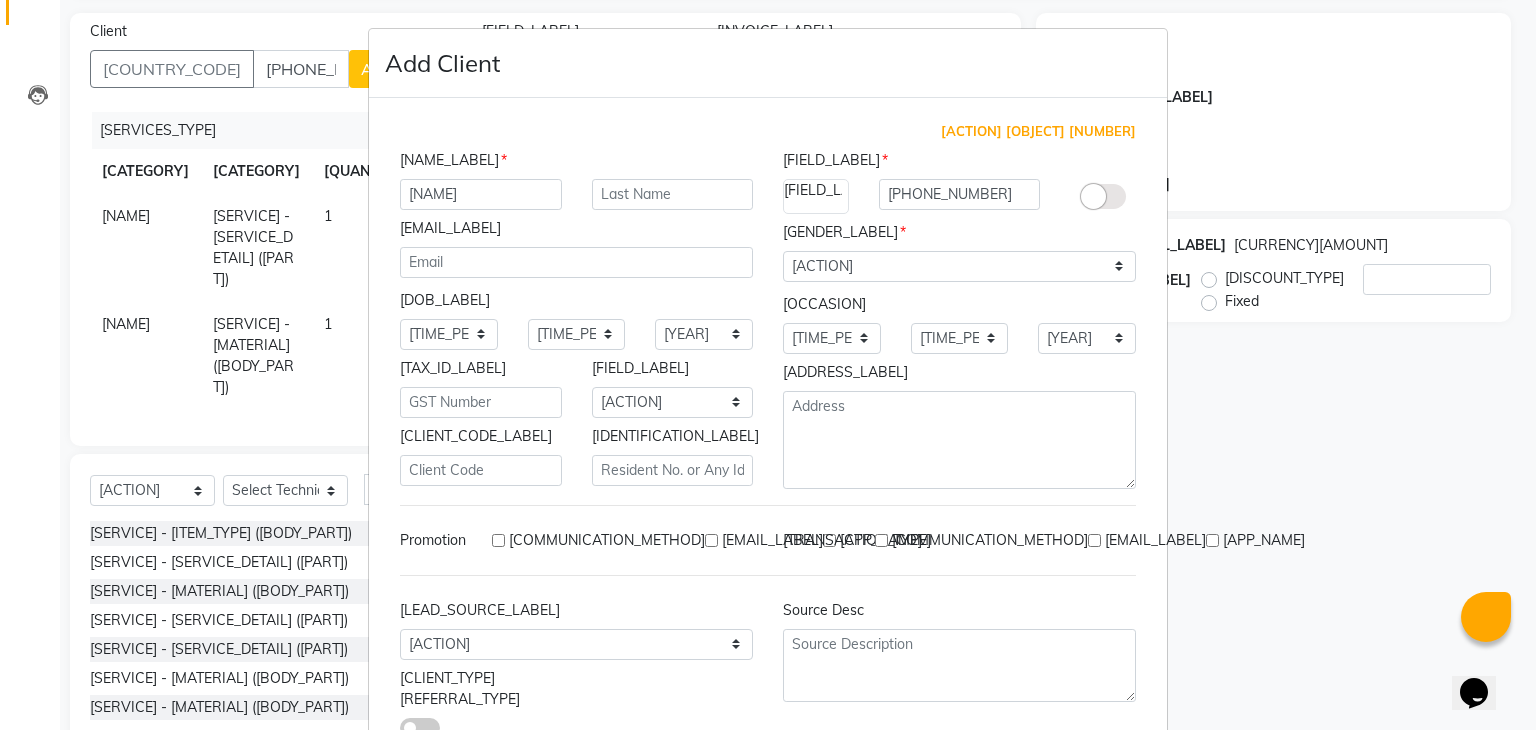 type on "[NAME]" 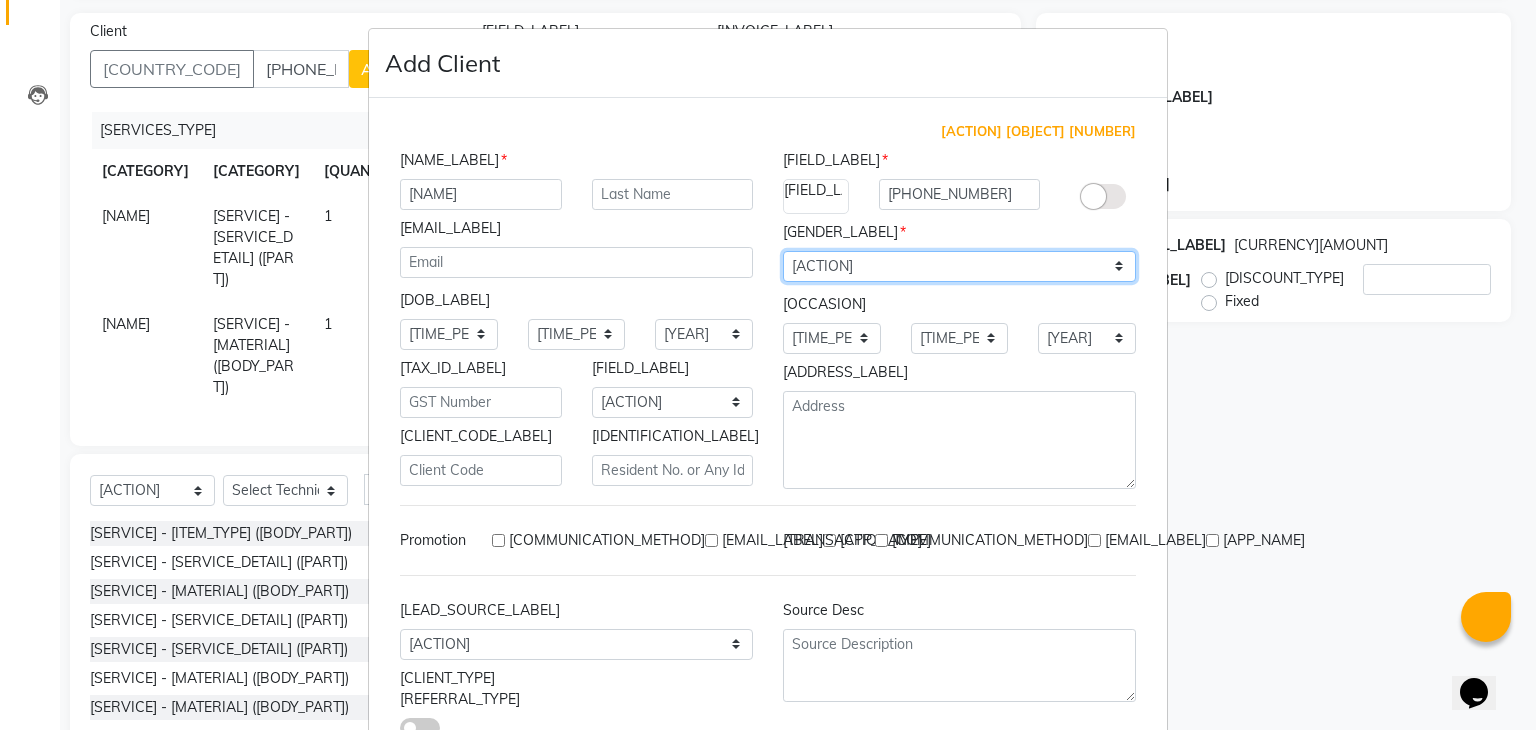 click on "Select [GENDER] [GENDER] [GENDER]" at bounding box center [959, 266] 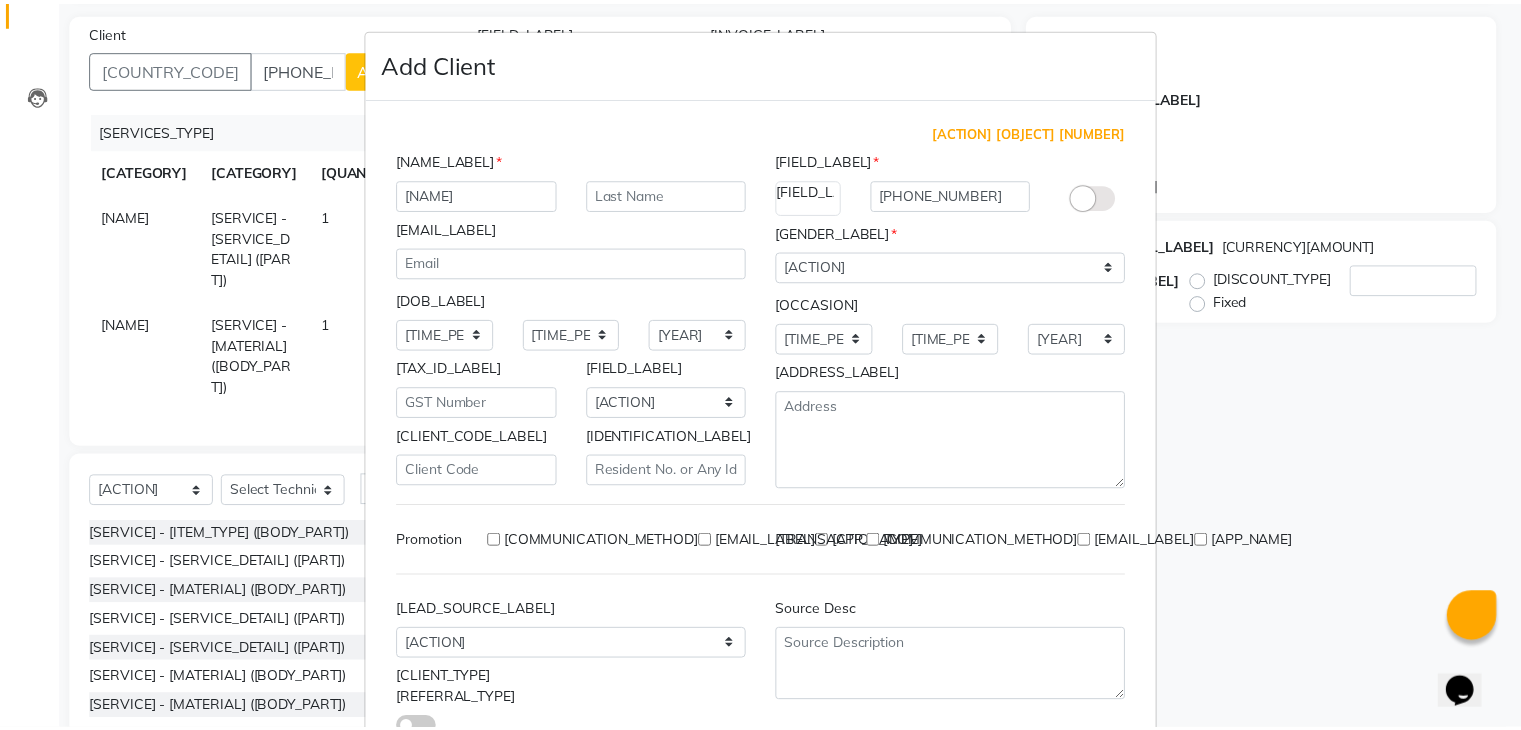 scroll, scrollTop: 127, scrollLeft: 0, axis: vertical 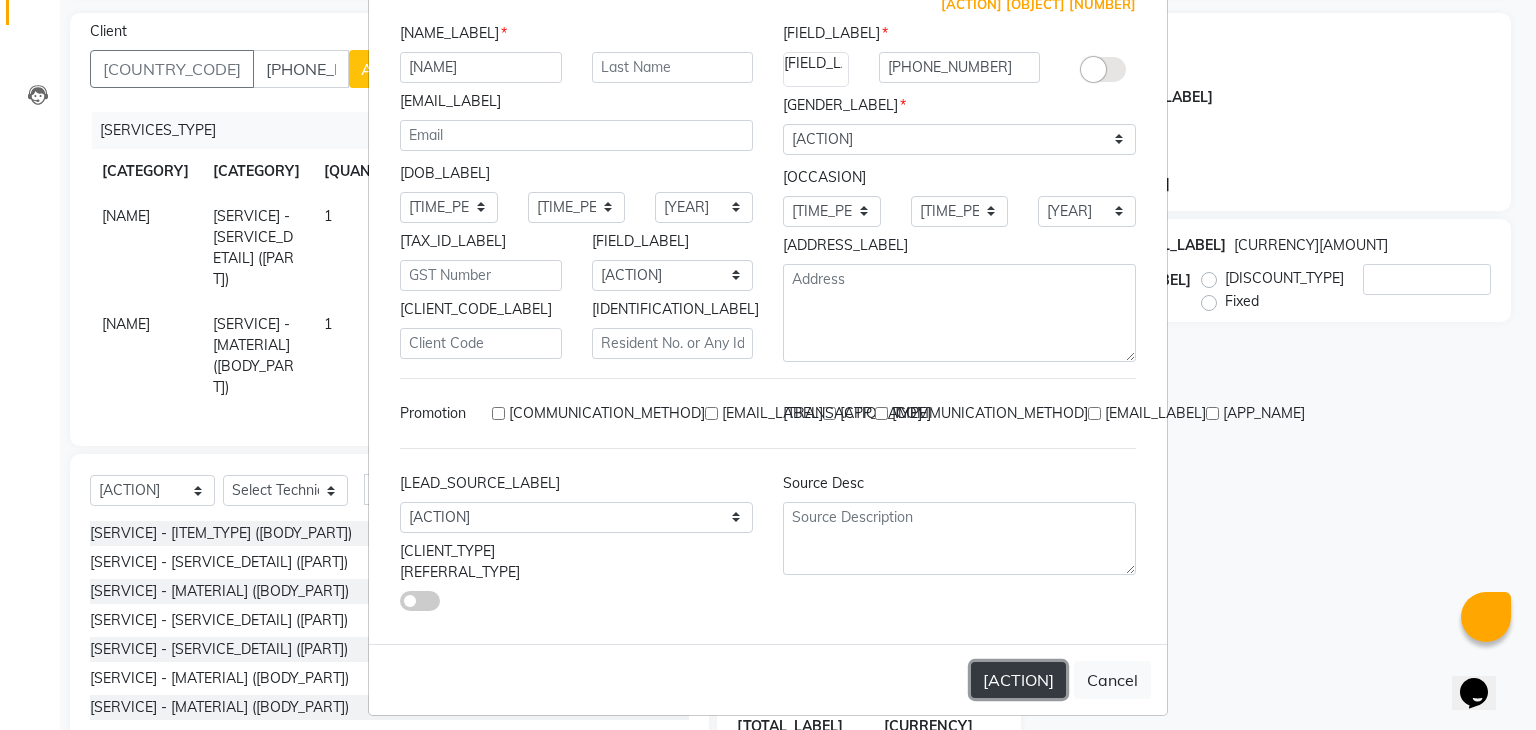 click on "[ACTION]" at bounding box center (1018, 680) 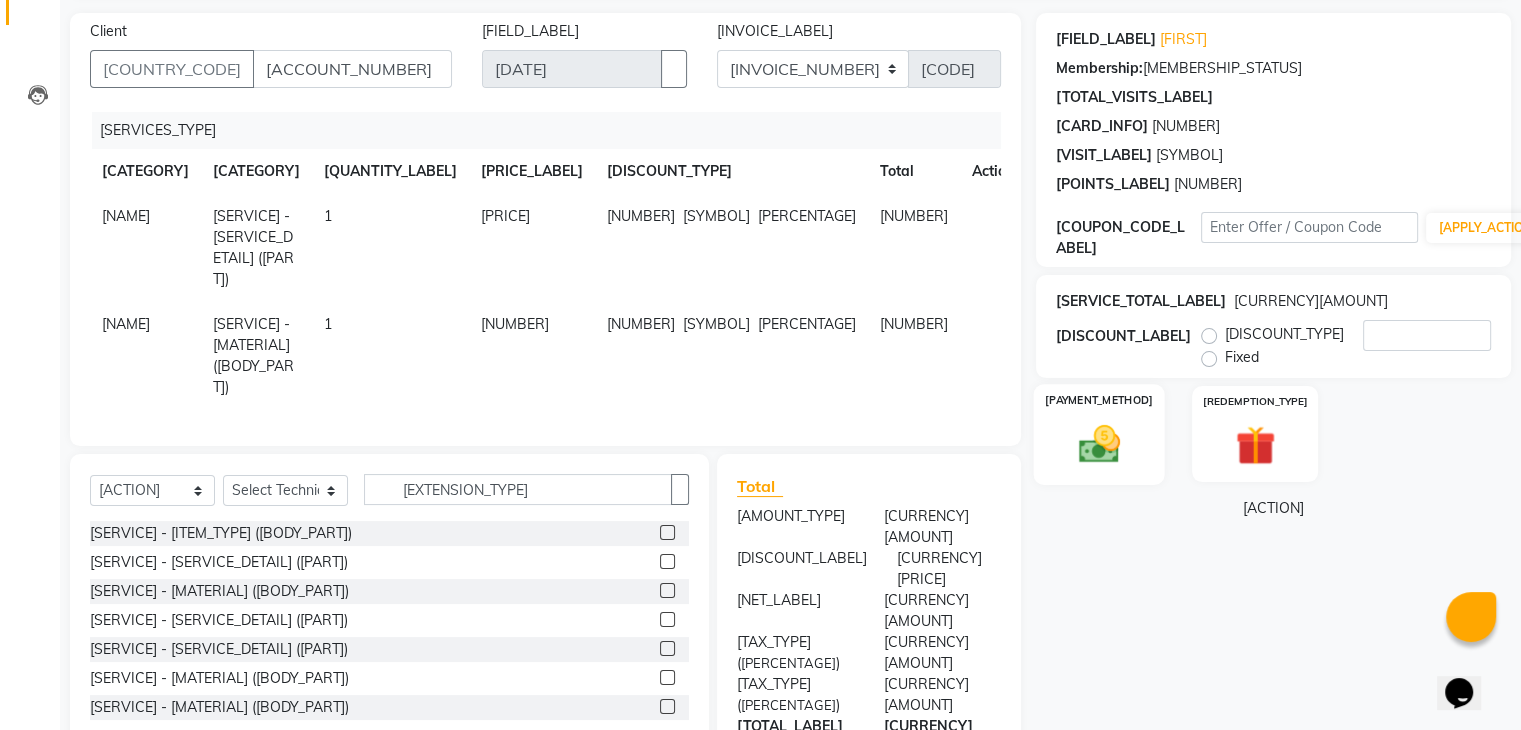 click at bounding box center (1098, 444) 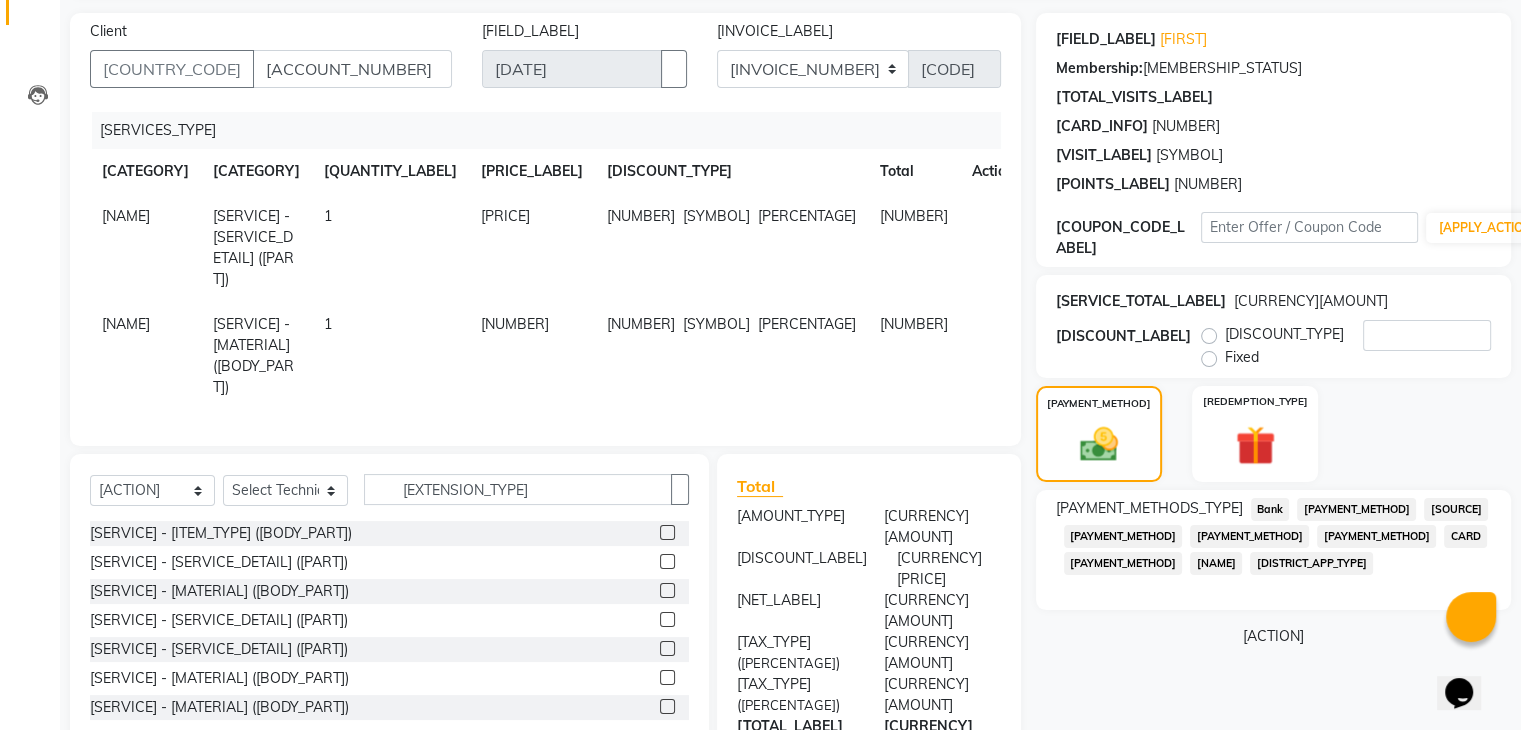 click on "[SOURCE]" at bounding box center [1270, 509] 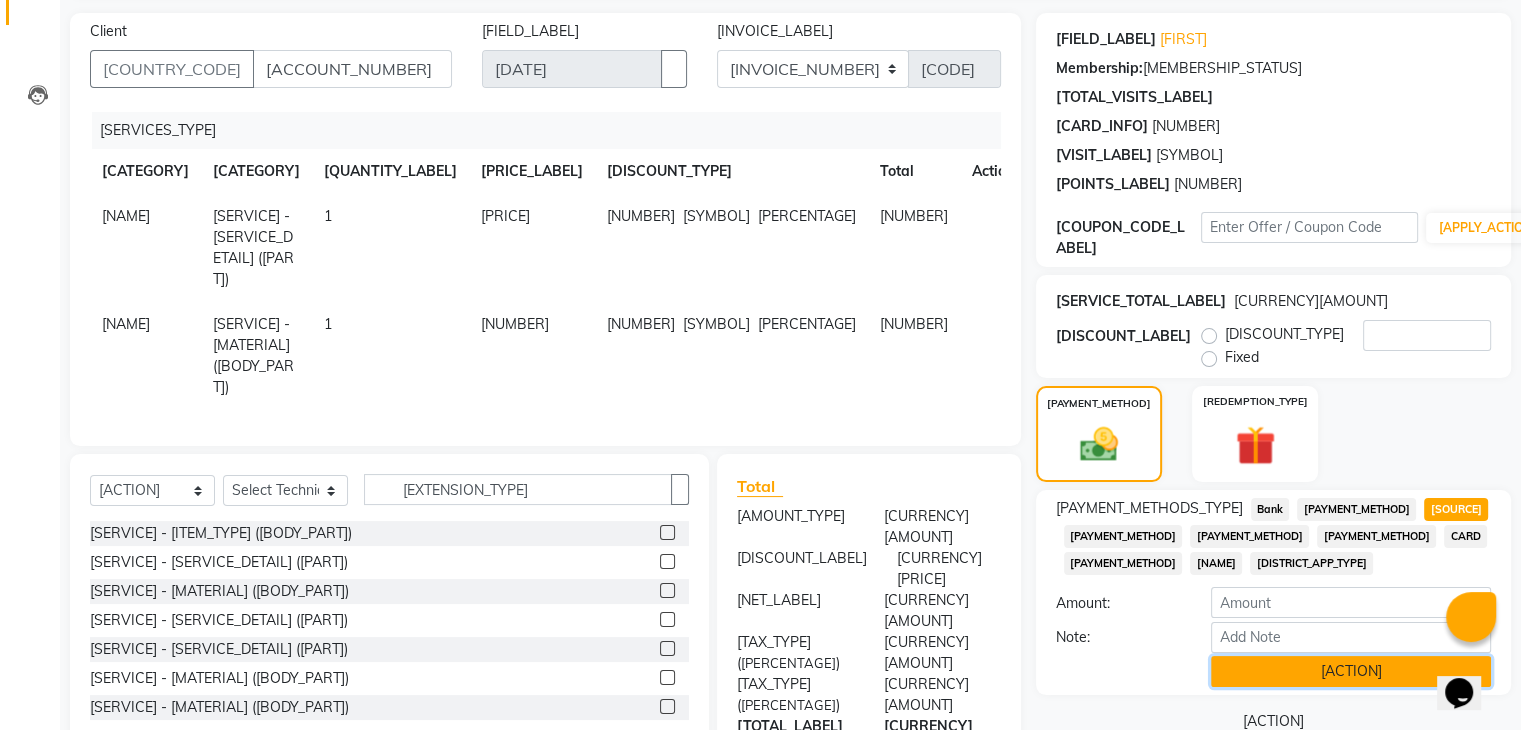 click on "[ACTION]" at bounding box center (1351, 671) 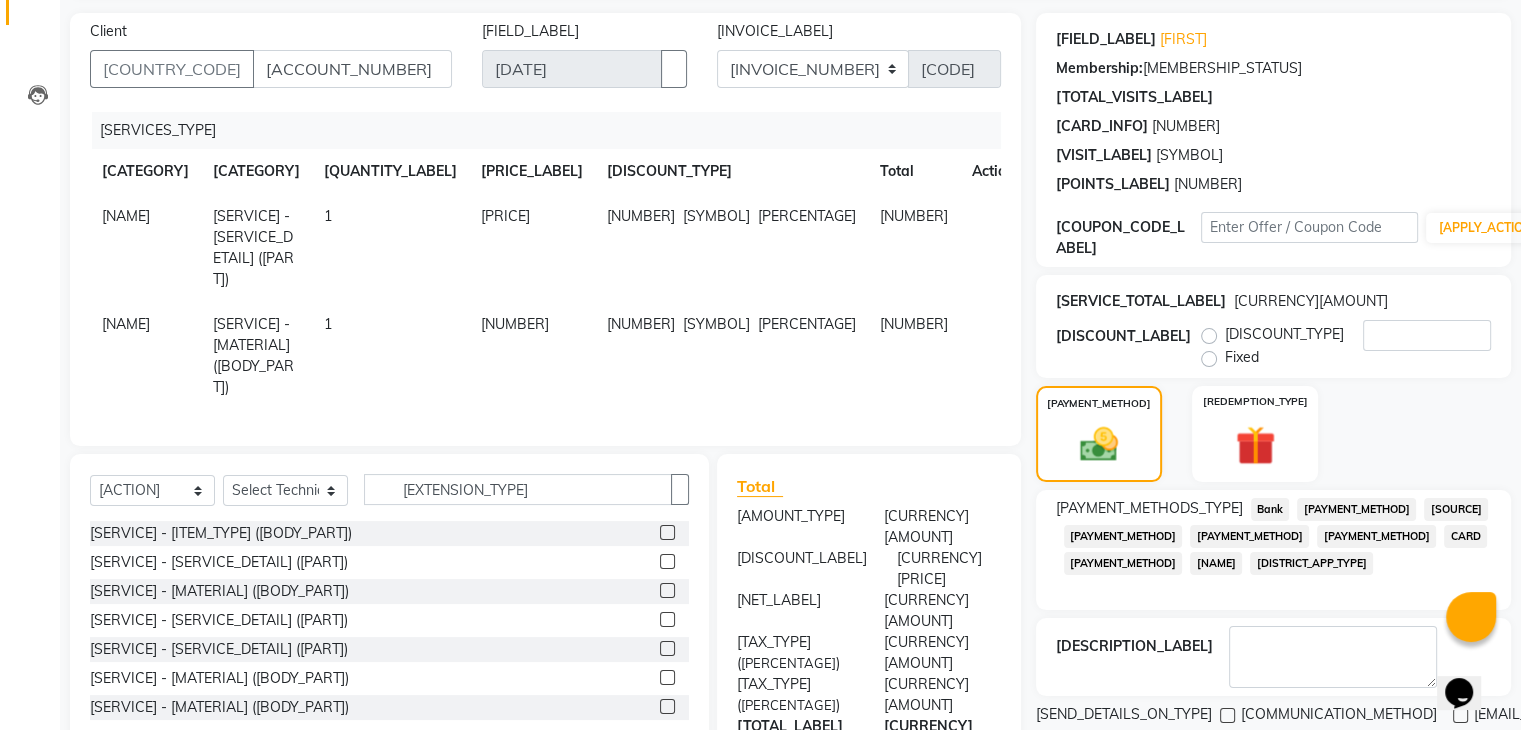 click on "[ACTION]" at bounding box center (1273, 748) 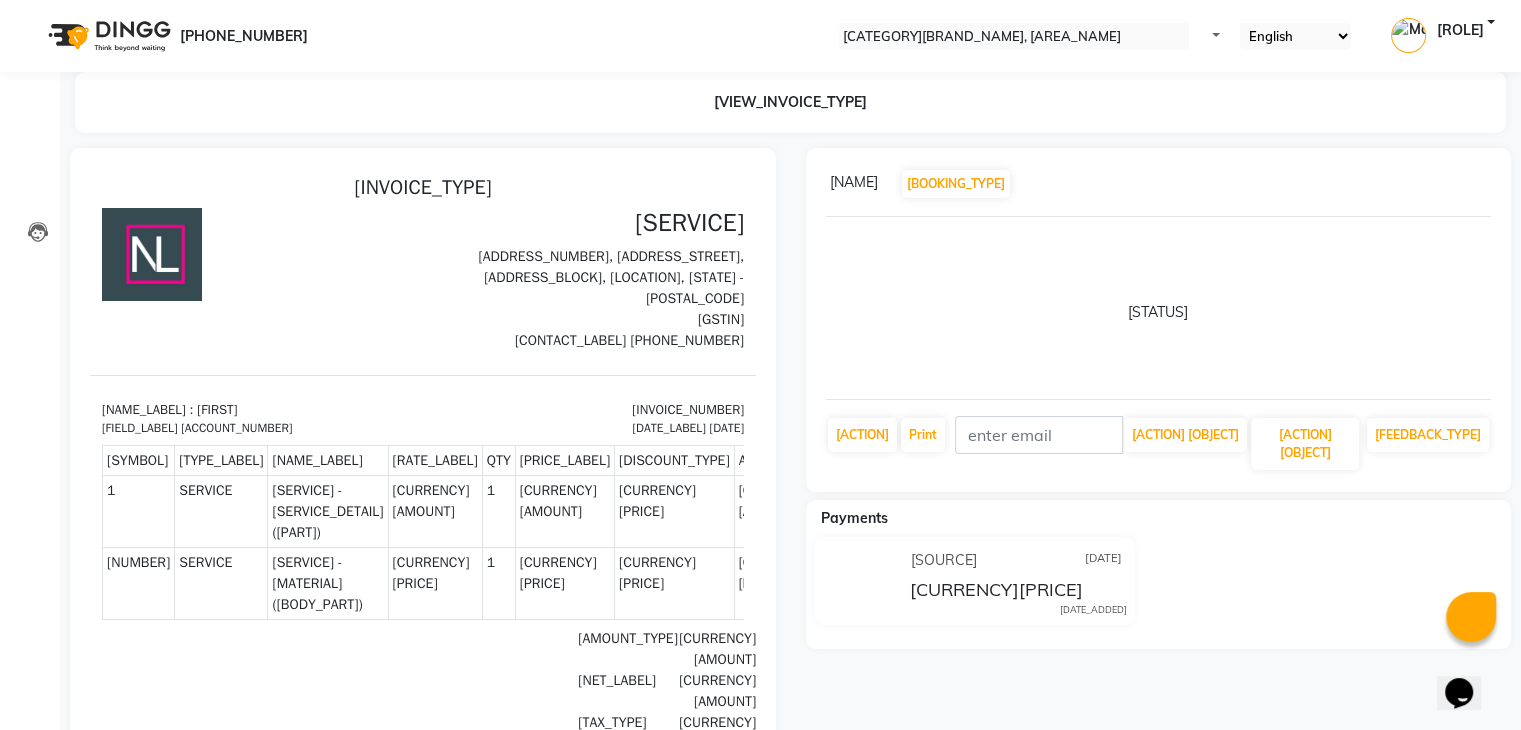 scroll, scrollTop: 0, scrollLeft: 0, axis: both 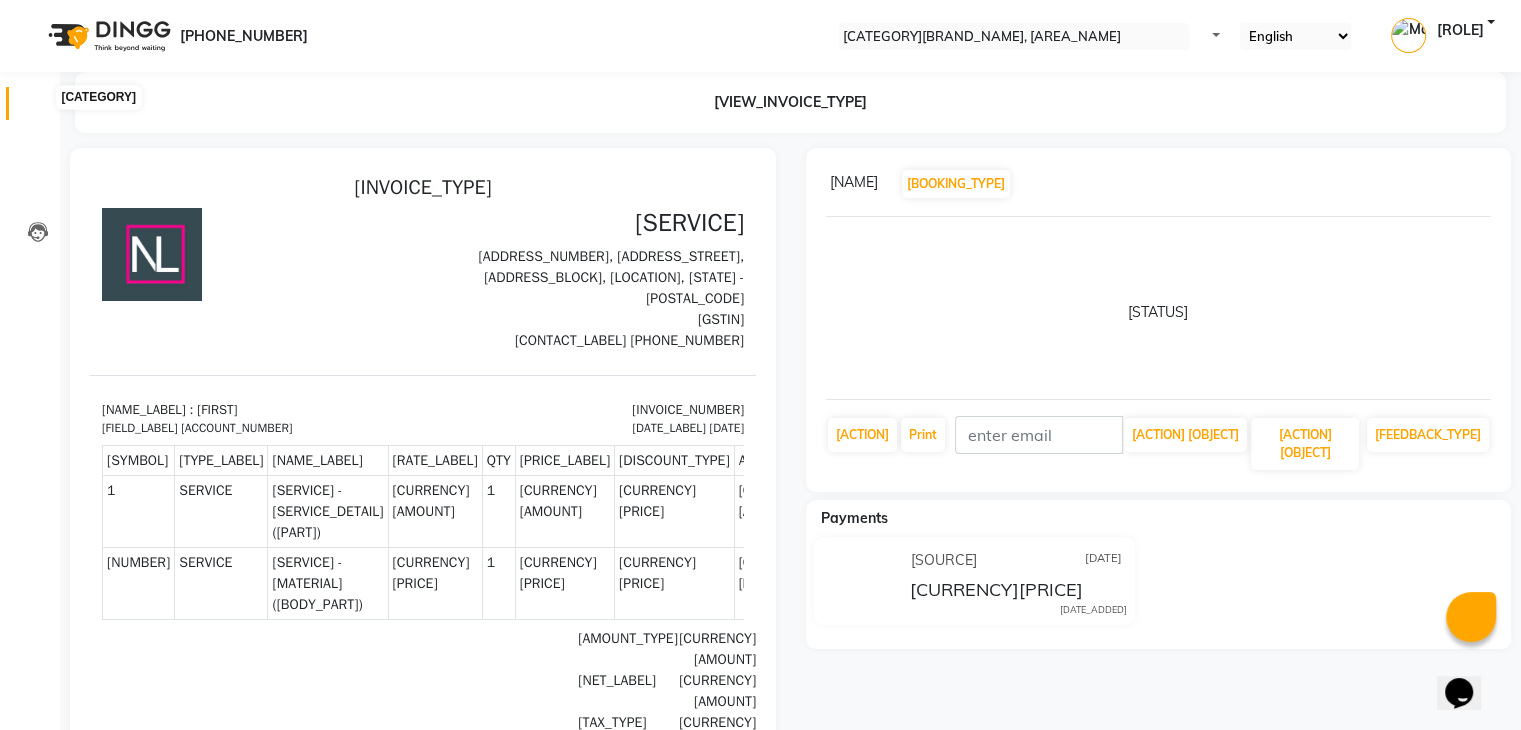 click at bounding box center (38, 108) 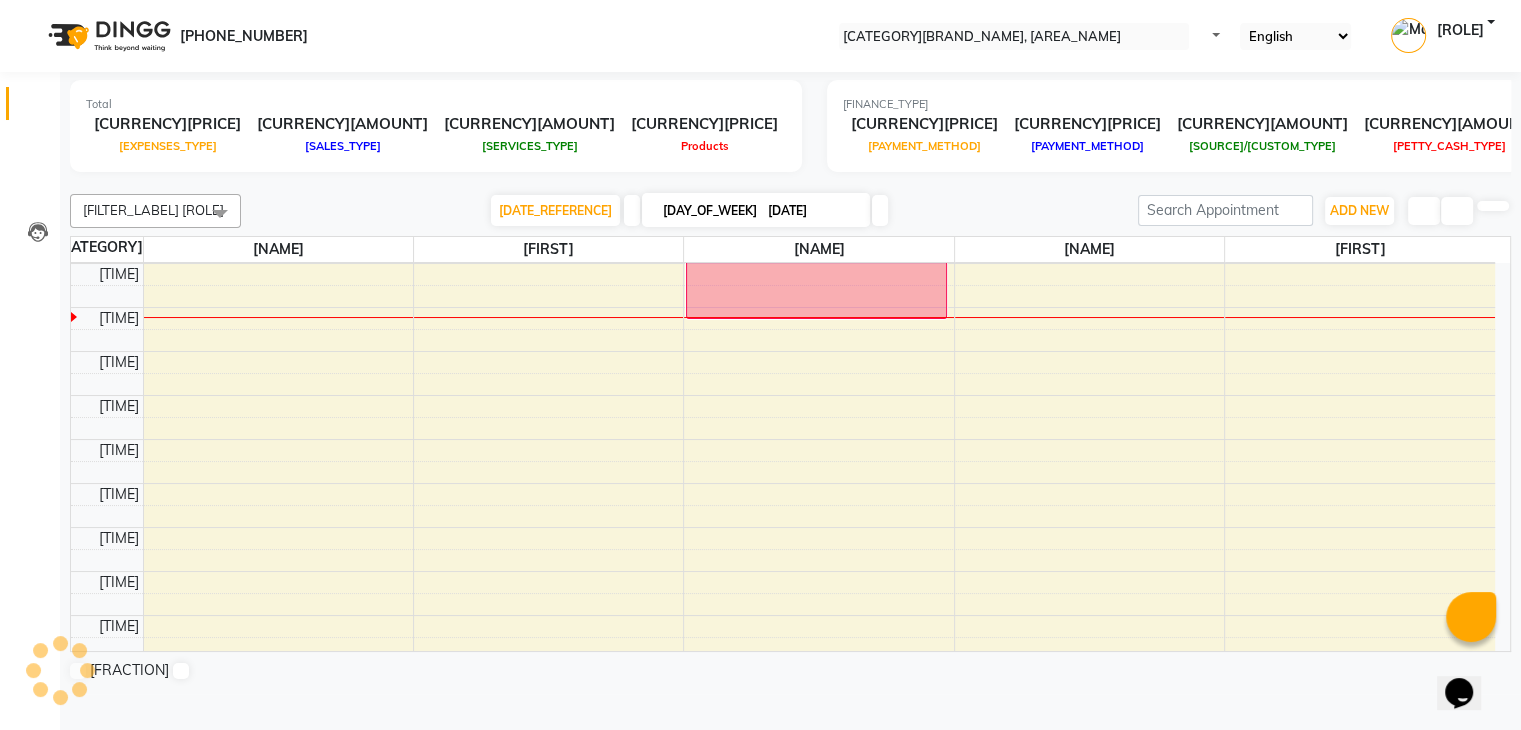scroll, scrollTop: 0, scrollLeft: 0, axis: both 